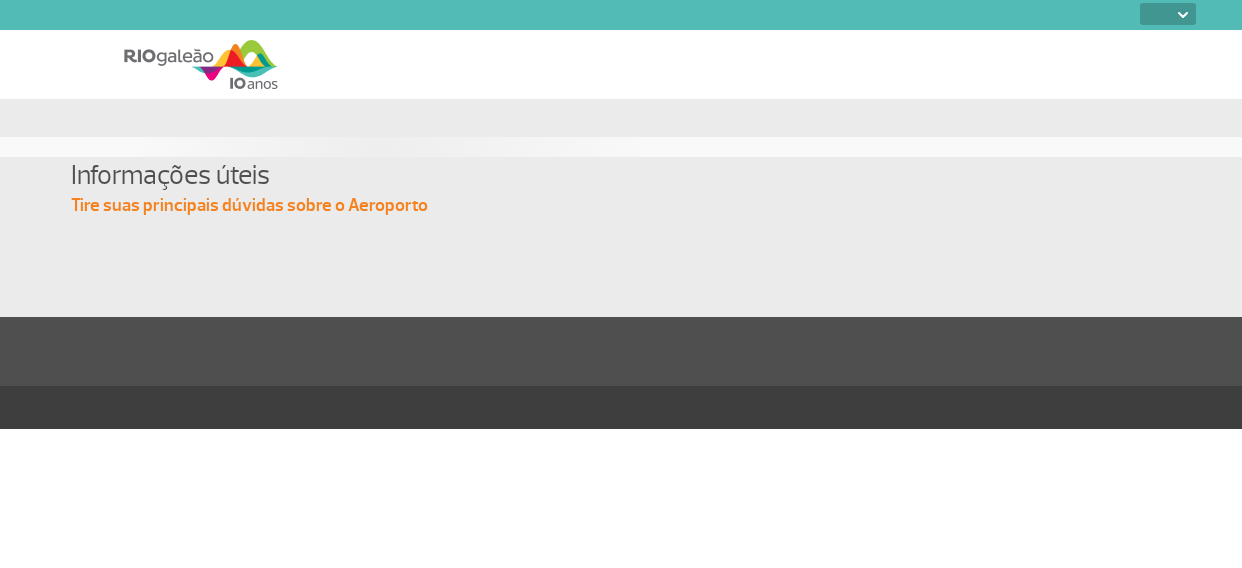 select 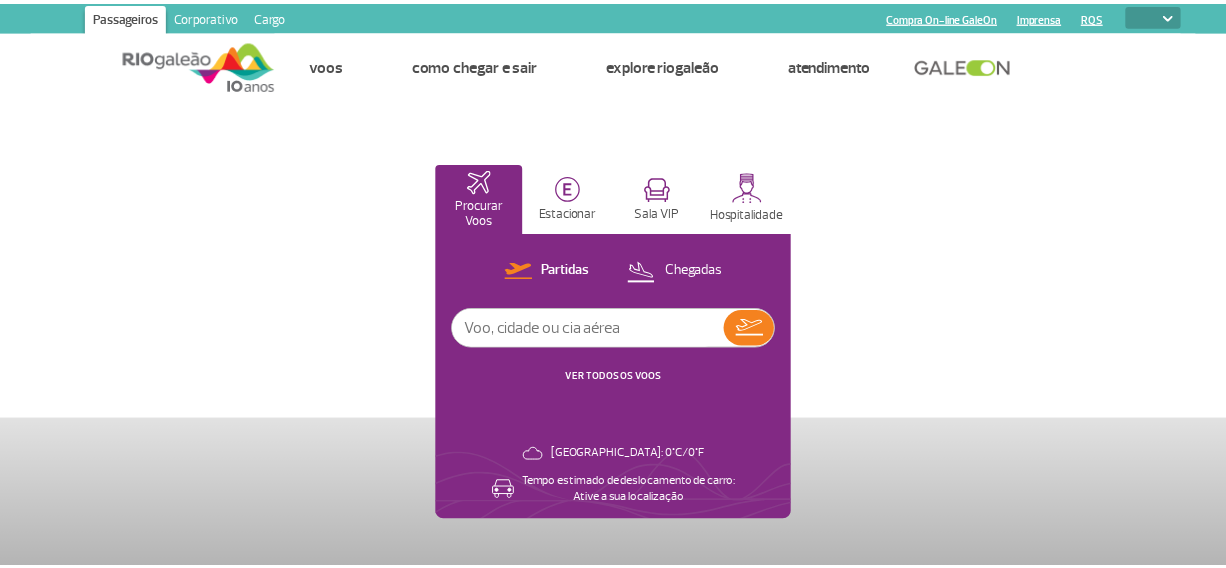 scroll, scrollTop: 0, scrollLeft: 0, axis: both 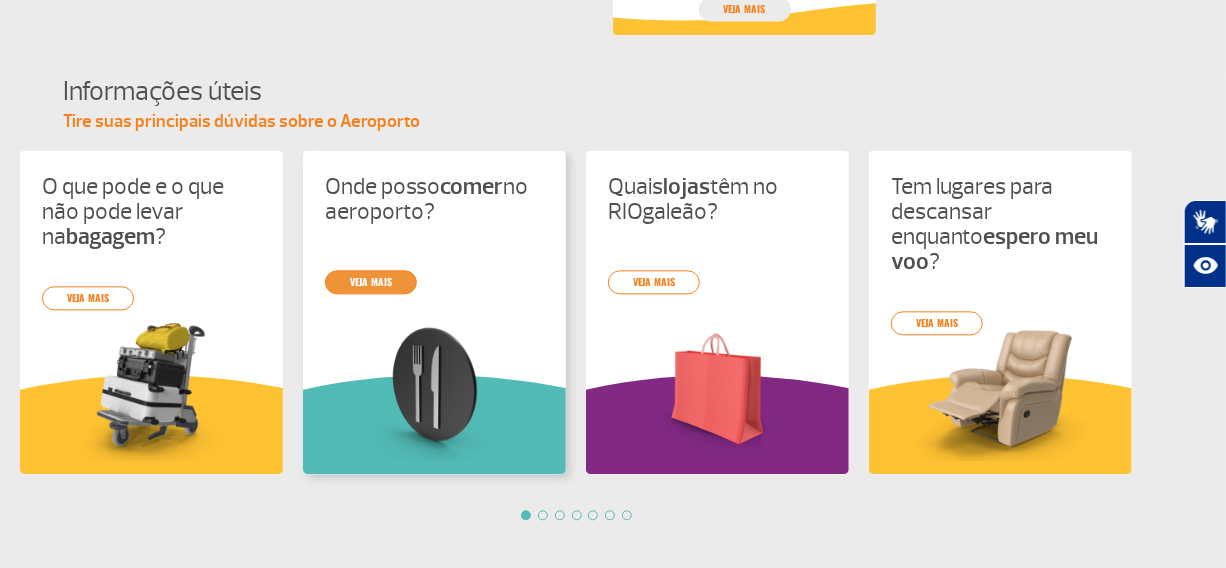 click on "veja mais" at bounding box center (371, 282) 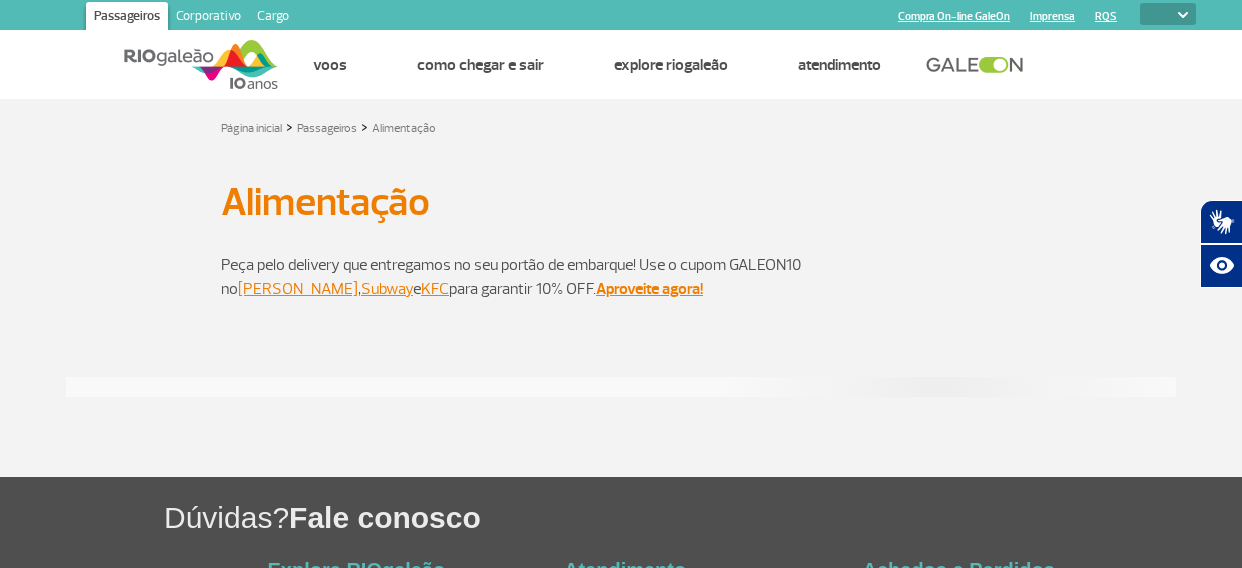 select 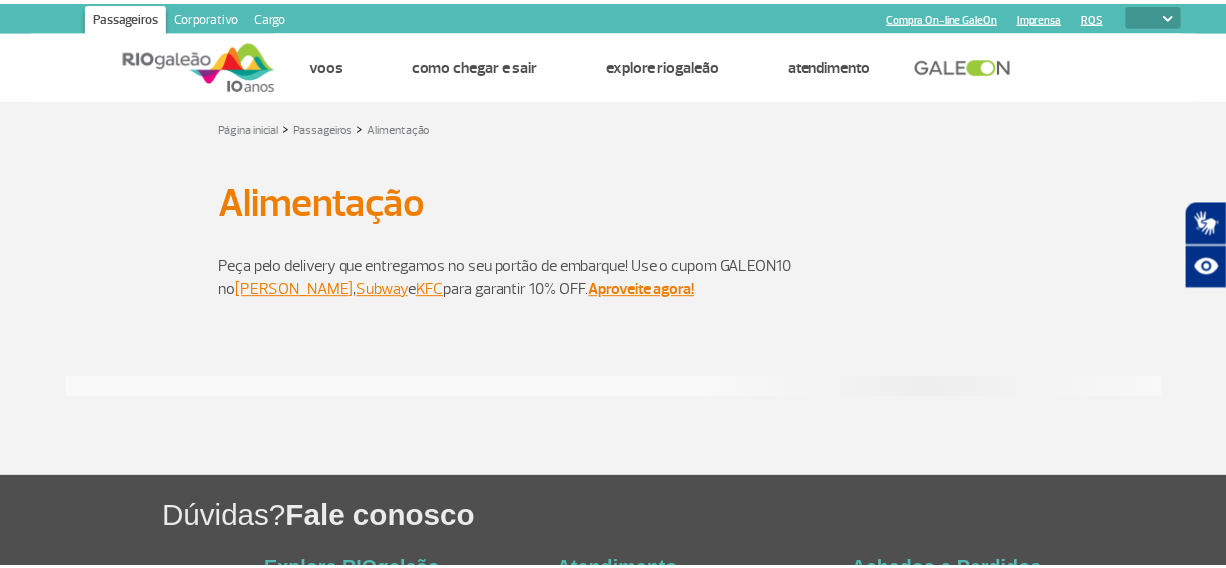 scroll, scrollTop: 0, scrollLeft: 0, axis: both 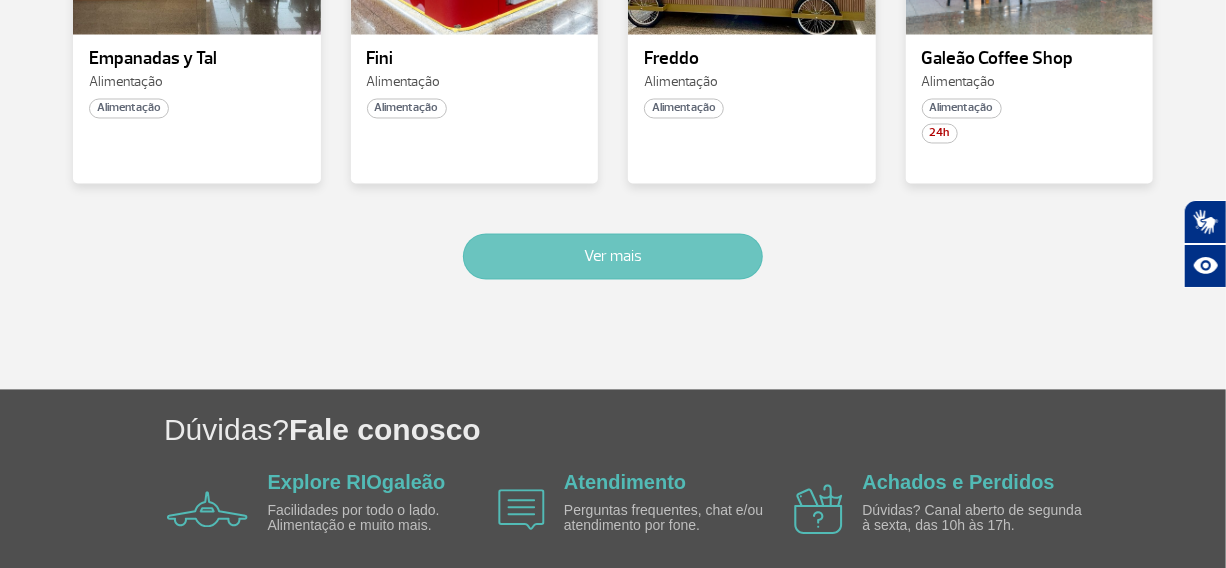 click on "Ver mais" at bounding box center [613, 257] 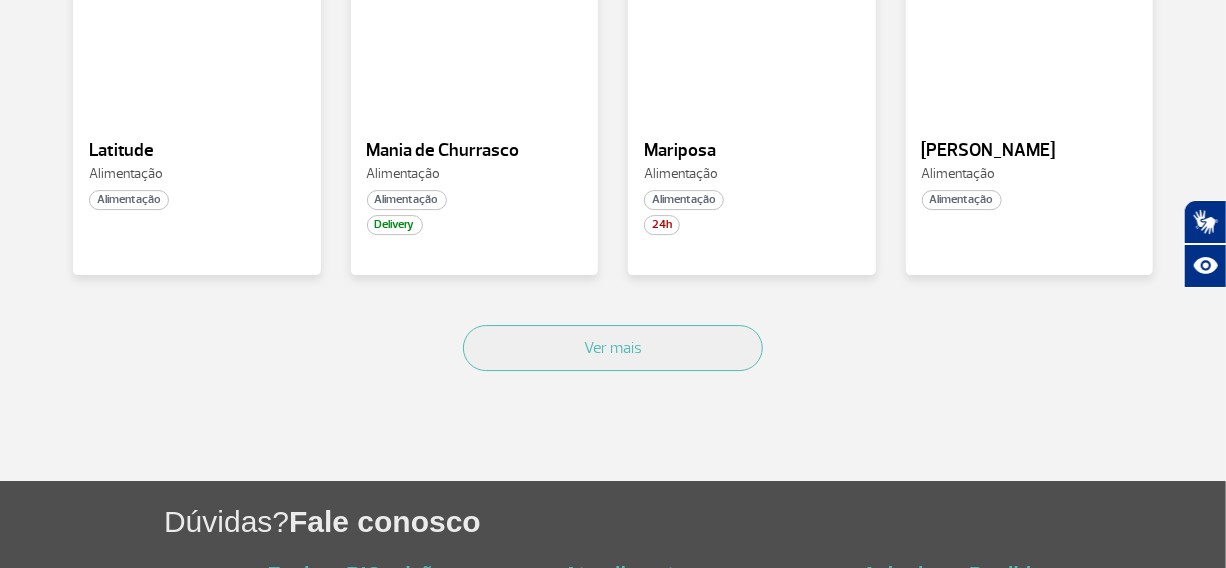 scroll, scrollTop: 2878, scrollLeft: 0, axis: vertical 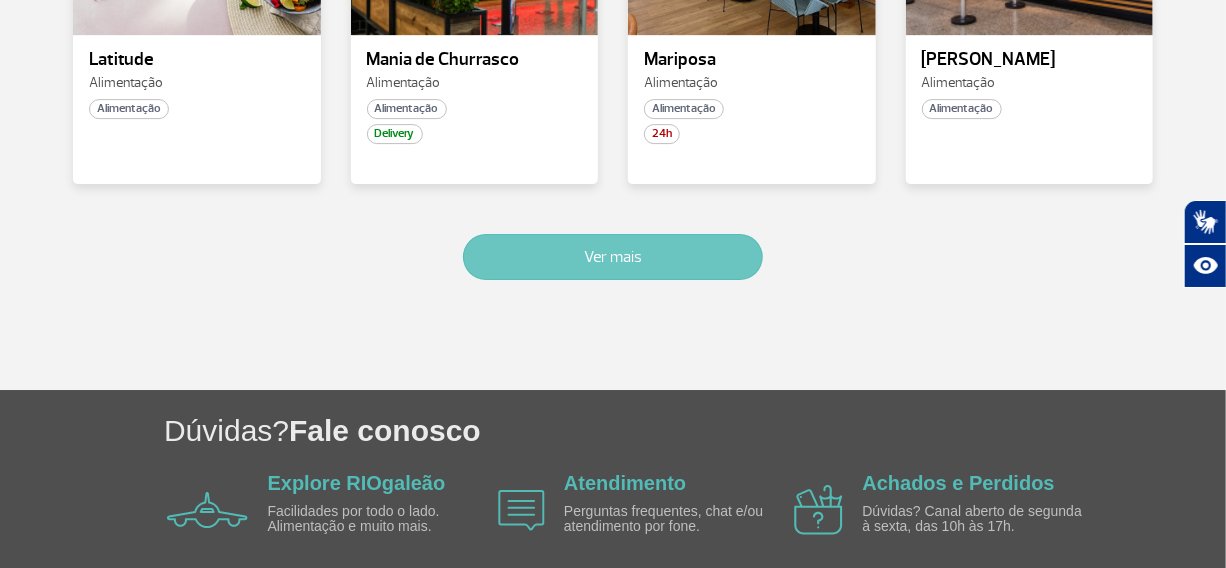 click on "Ver mais" at bounding box center [613, 257] 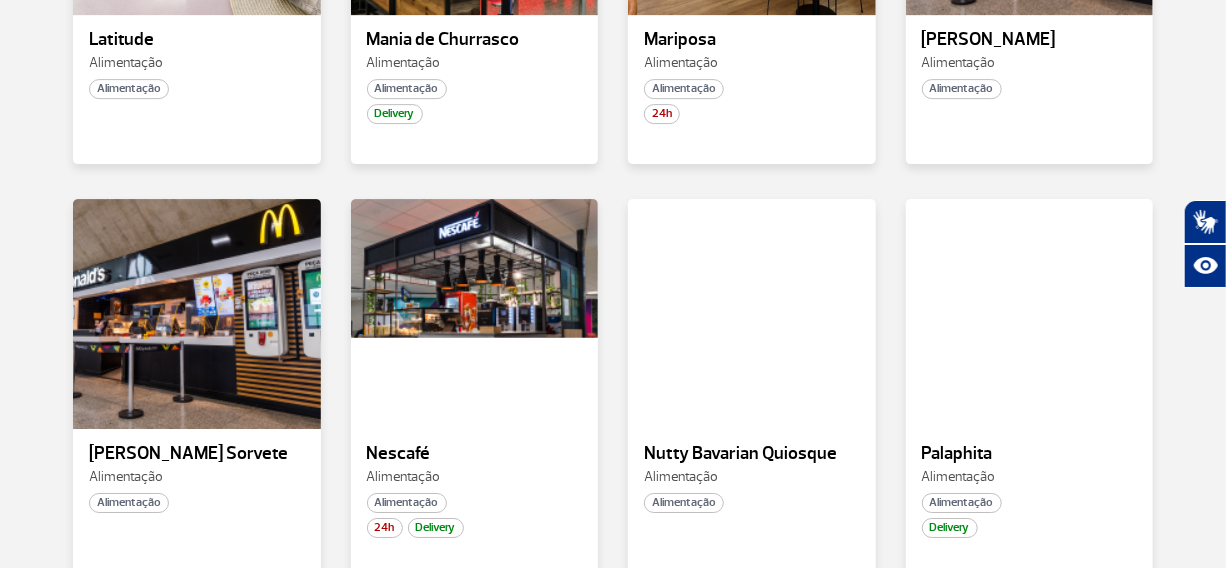 scroll, scrollTop: 4120, scrollLeft: 0, axis: vertical 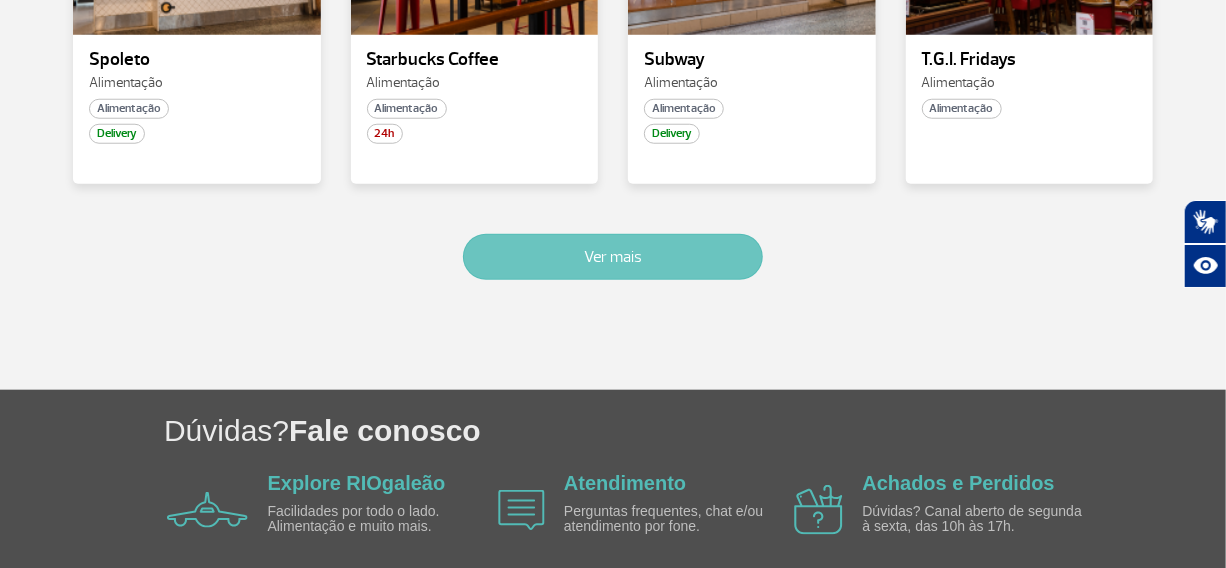 click on "Ver mais" at bounding box center [613, 257] 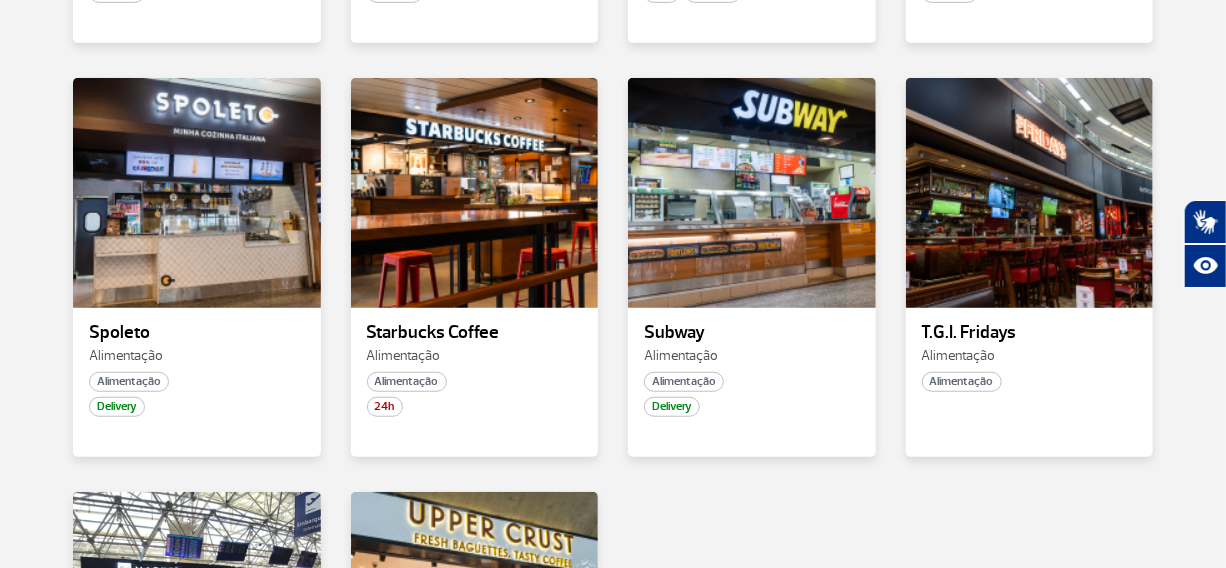 scroll, scrollTop: 3756, scrollLeft: 0, axis: vertical 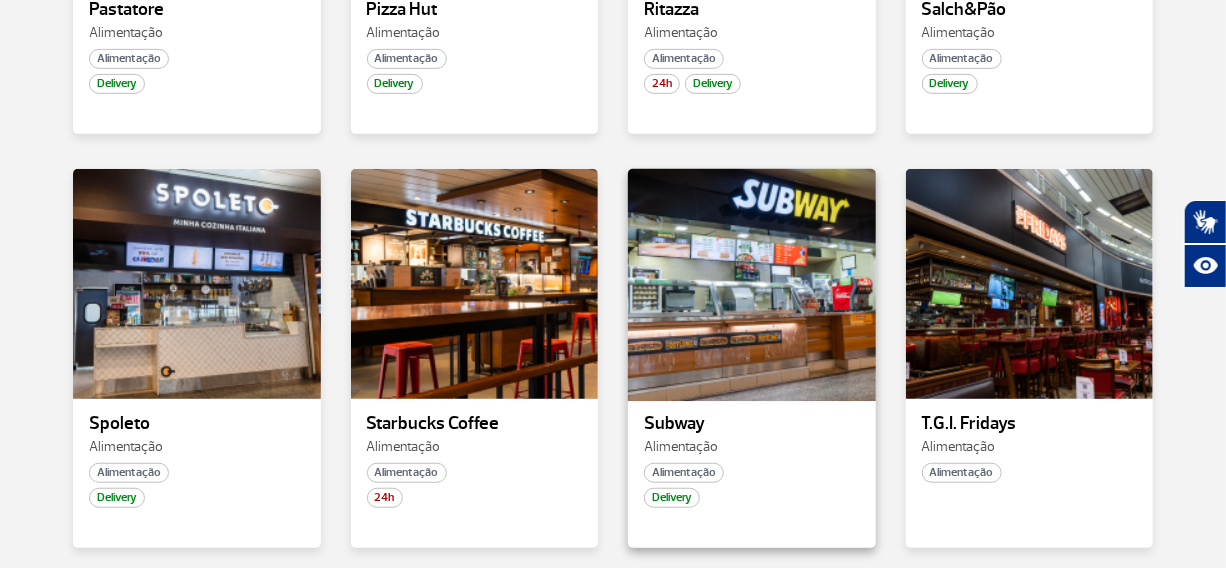 click at bounding box center [752, 283] 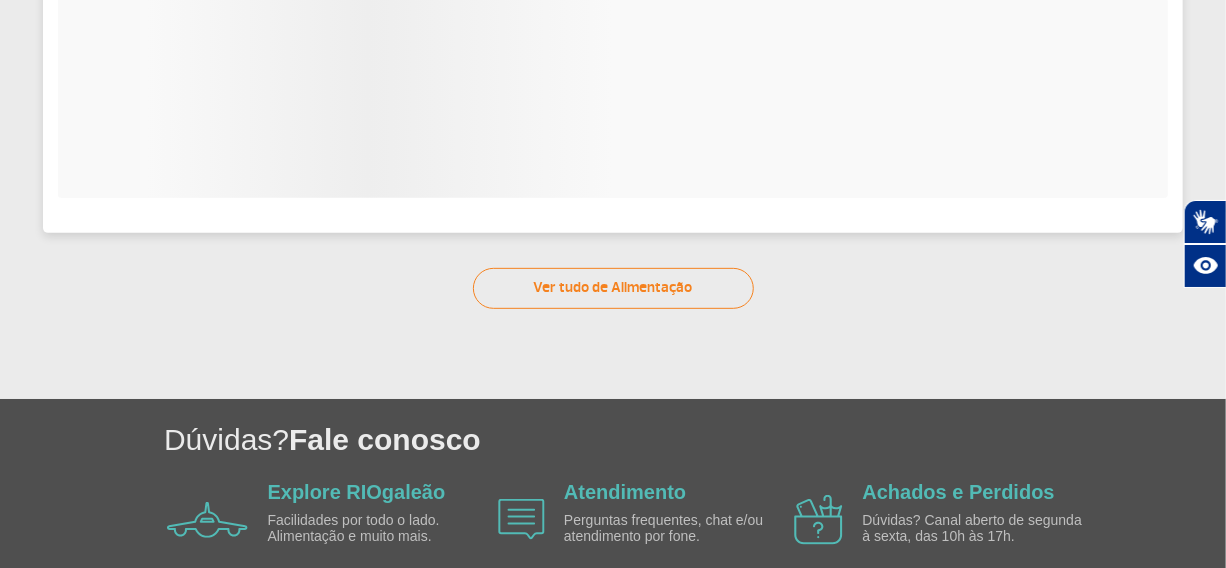 scroll, scrollTop: 181, scrollLeft: 0, axis: vertical 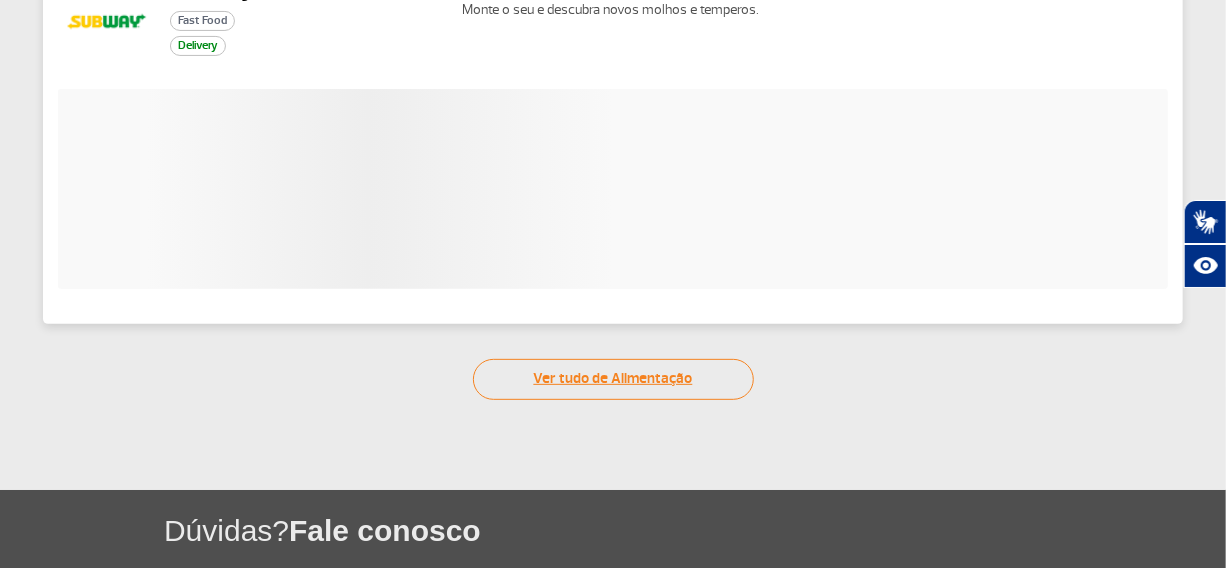 click on "Ver tudo de Alimentação" 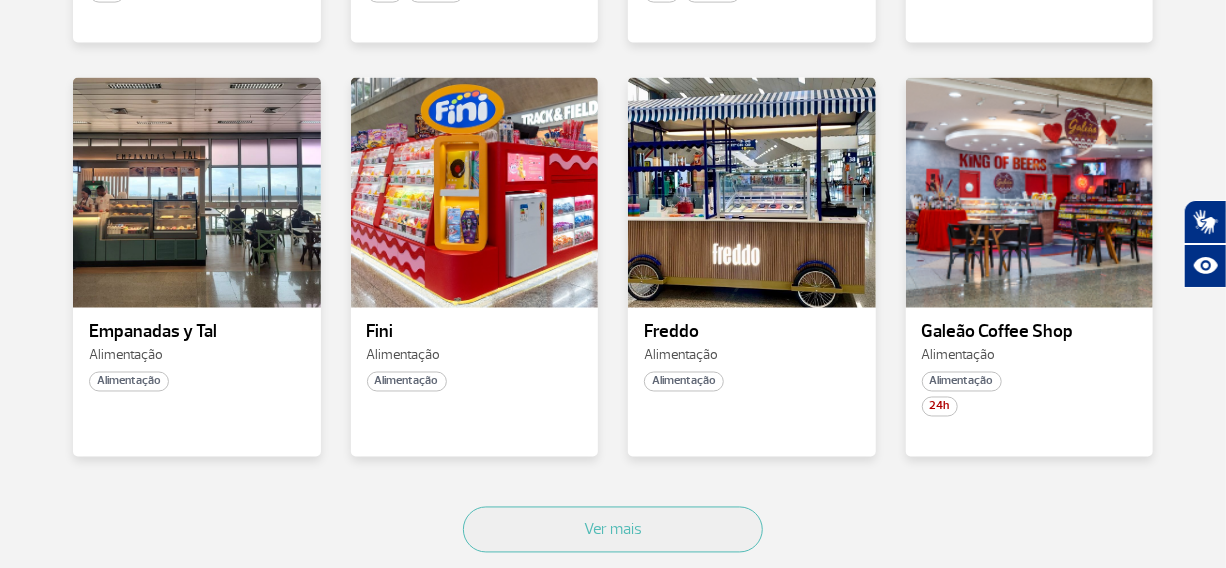 scroll, scrollTop: 1454, scrollLeft: 0, axis: vertical 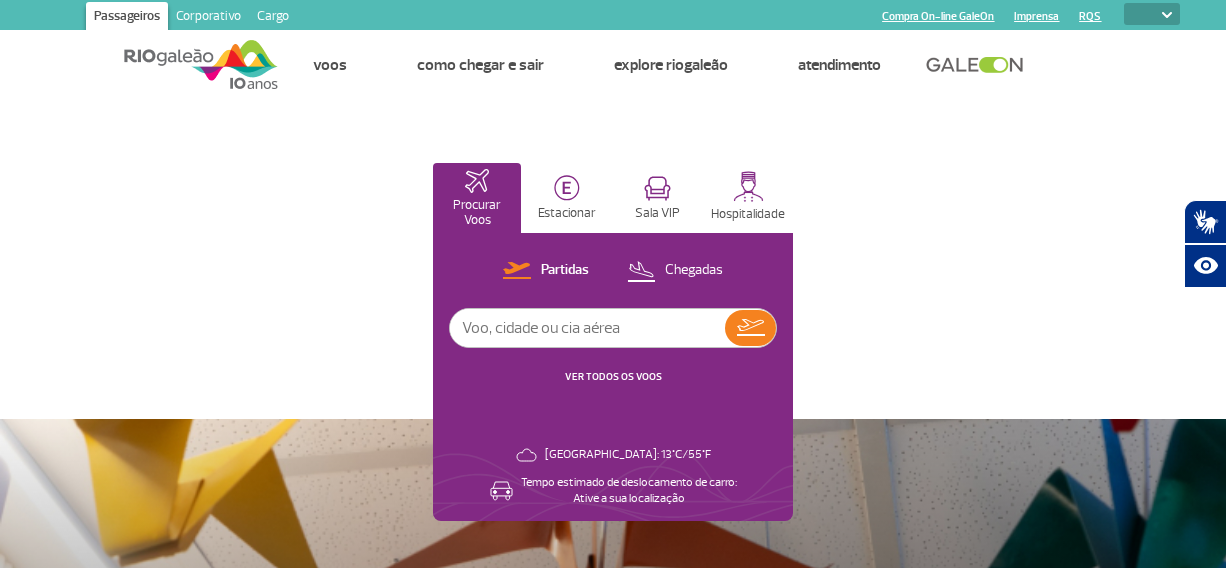 select 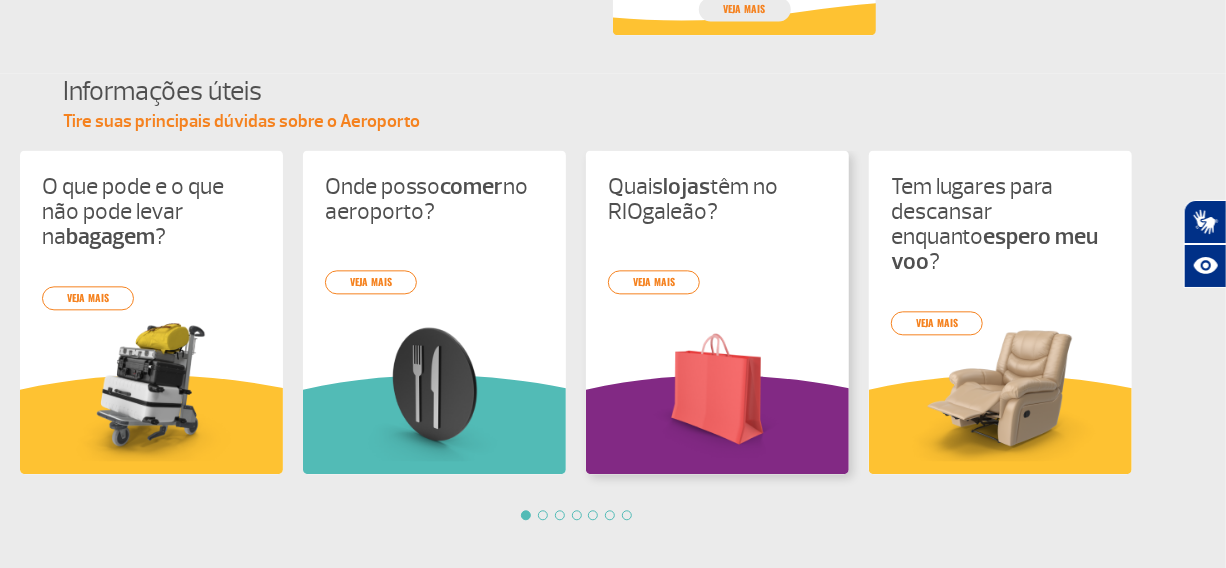 scroll, scrollTop: 1909, scrollLeft: 0, axis: vertical 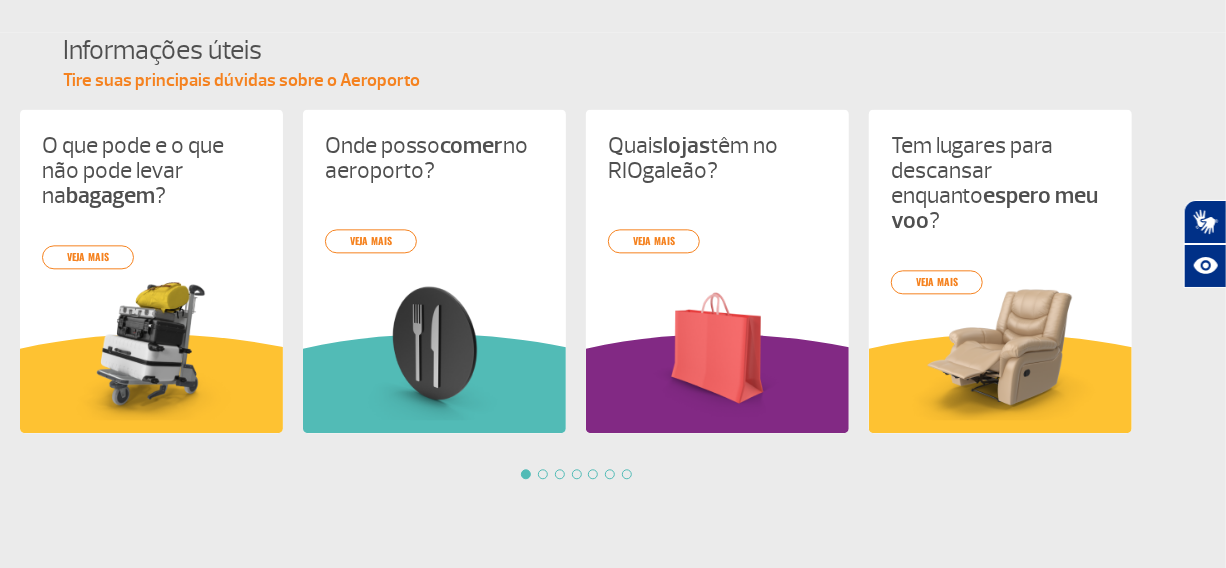 click at bounding box center (543, 474) 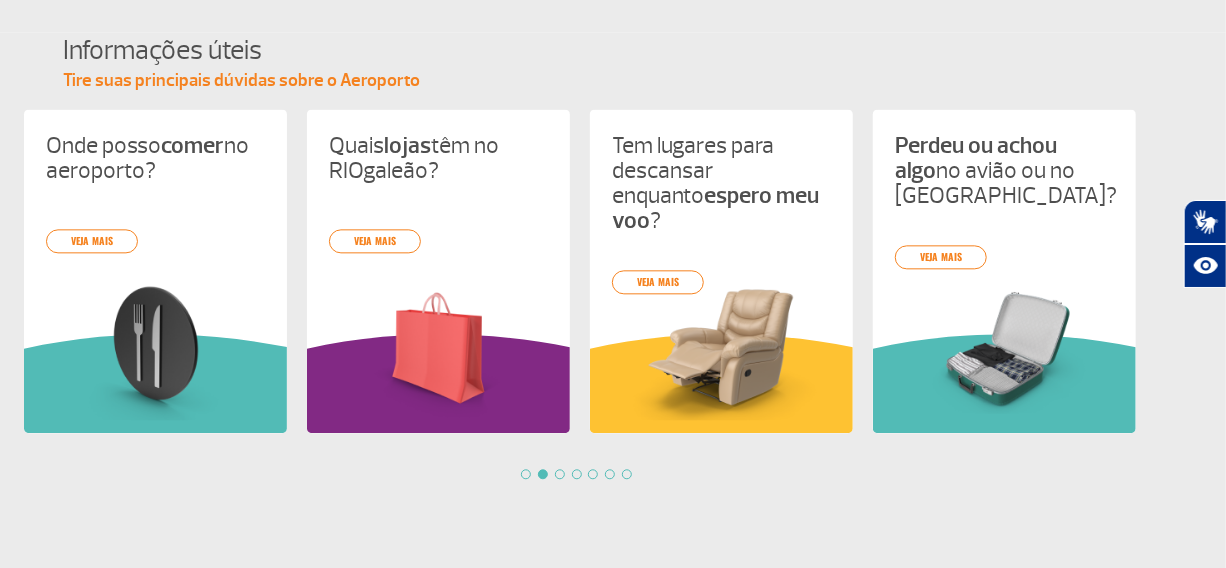 scroll, scrollTop: 0, scrollLeft: 282, axis: horizontal 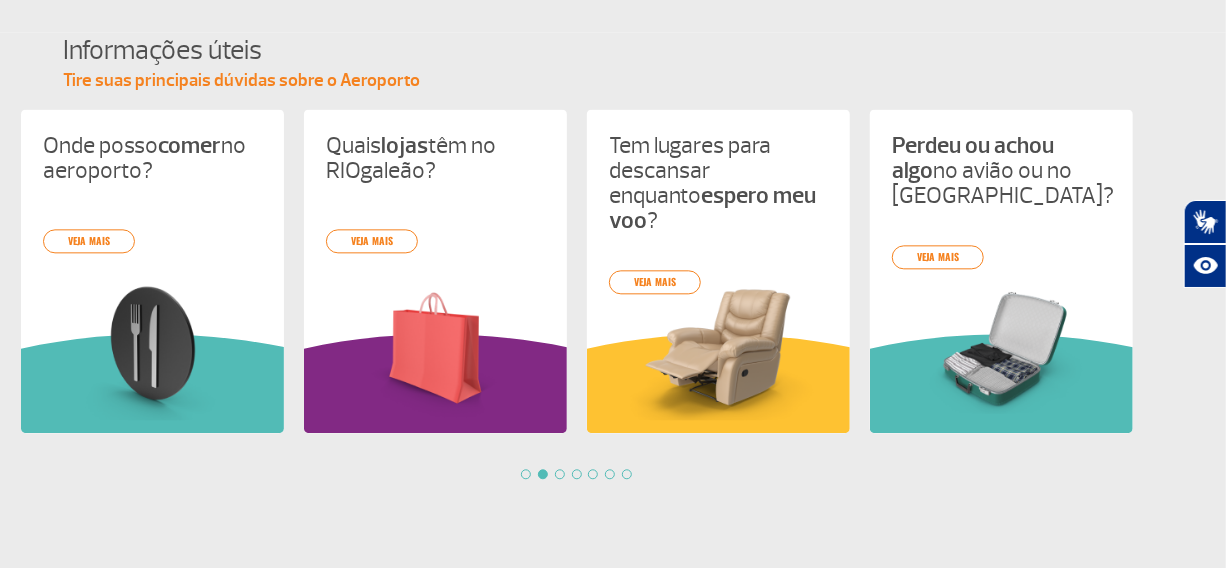 click at bounding box center (560, 474) 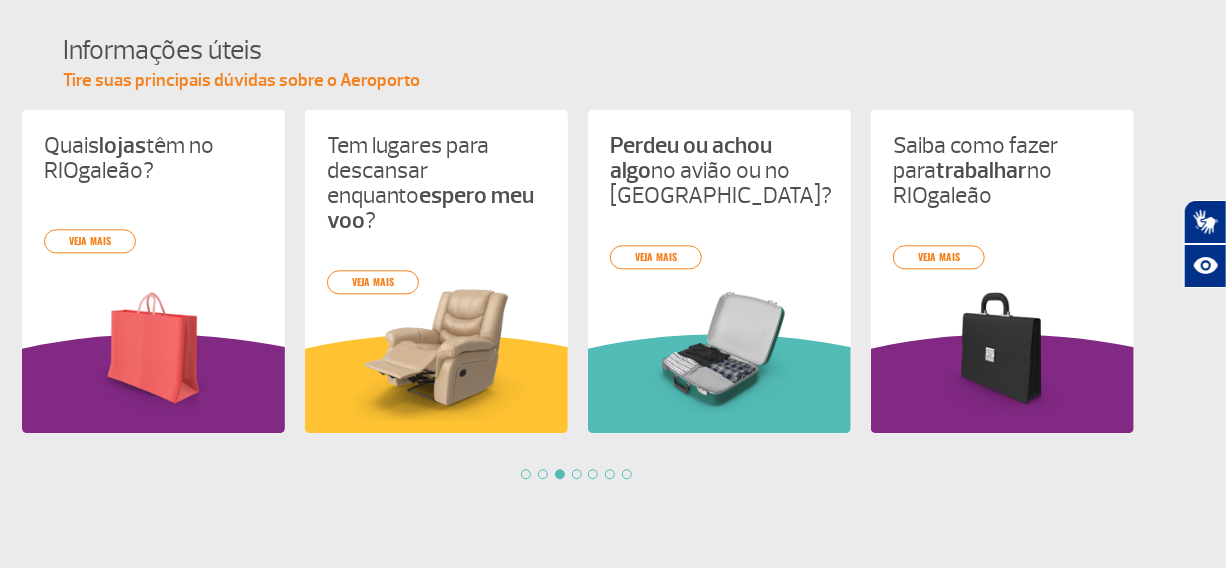 scroll, scrollTop: 0, scrollLeft: 565, axis: horizontal 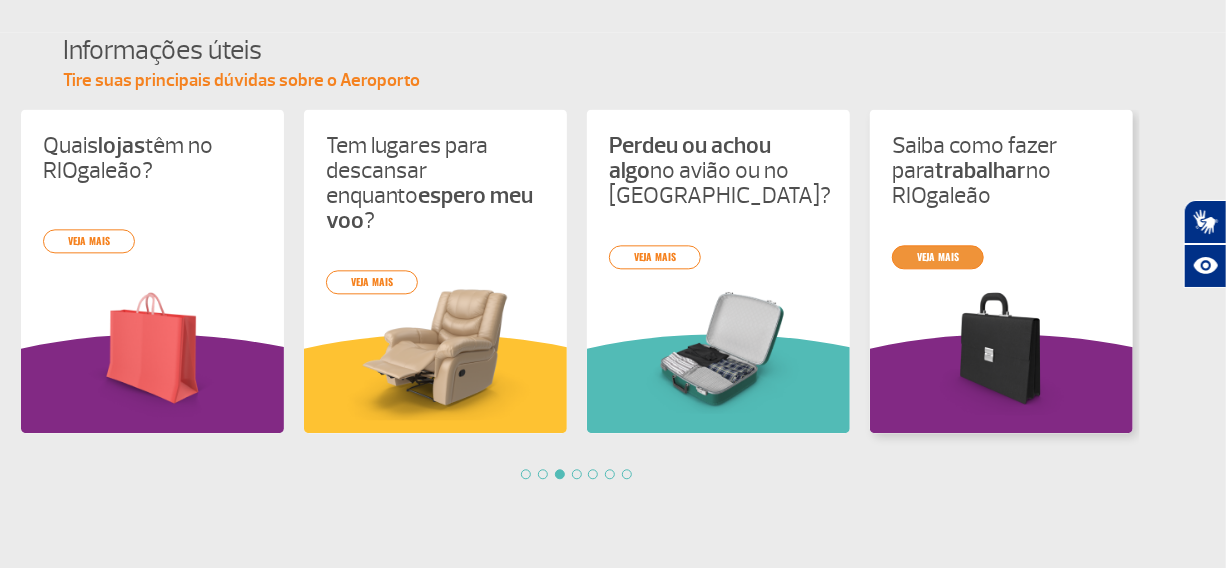 click on "O que pode e o que não pode levar na  bagagem ?
veja mais Onde posso  comer  no aeroporto?
veja mais Quais  lojas  têm no RIOgaleão?
veja mais Tem lugares para descansar enquanto  espero meu voo ?
veja mais Perdeu ou achou algo  no avião ou no aeroporto RIOgaleão?
veja mais Saiba como fazer para  trabalhar  no RIOgaleão
veja mais Problemas com o voo:  o que fazer?
veja mais" at bounding box center [570, 294] 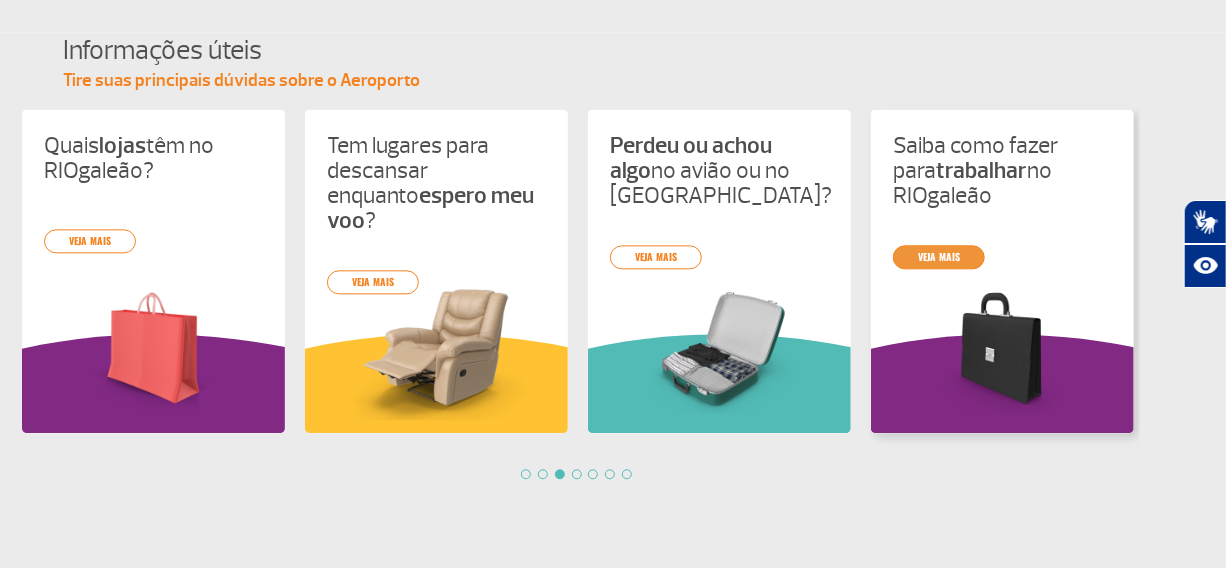 scroll, scrollTop: 0, scrollLeft: 565, axis: horizontal 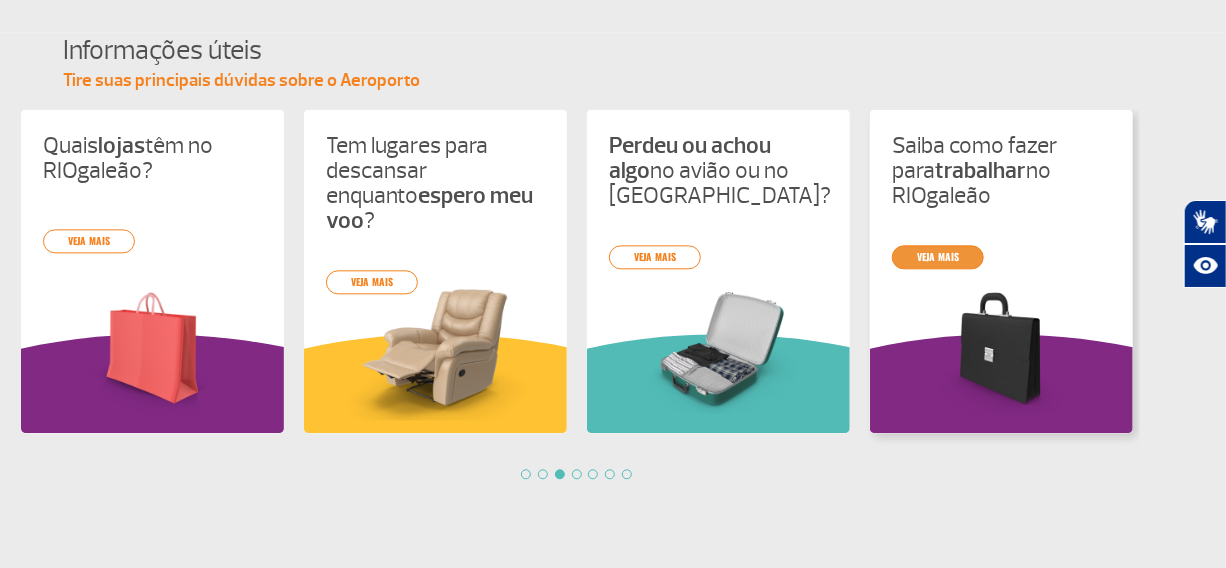 click on "veja mais" at bounding box center [938, 257] 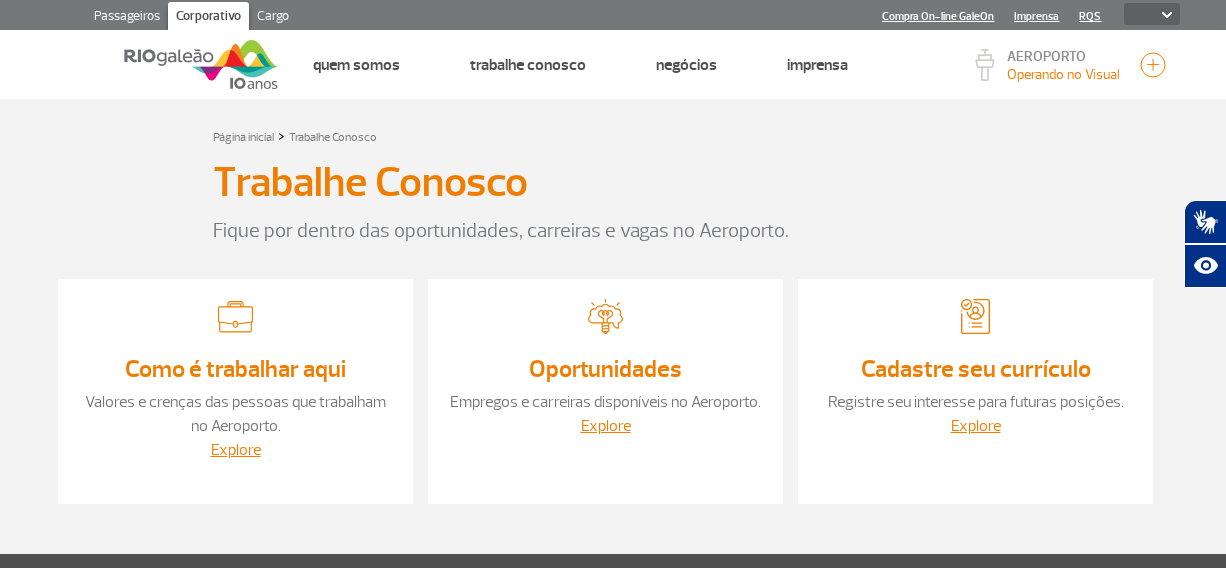 select 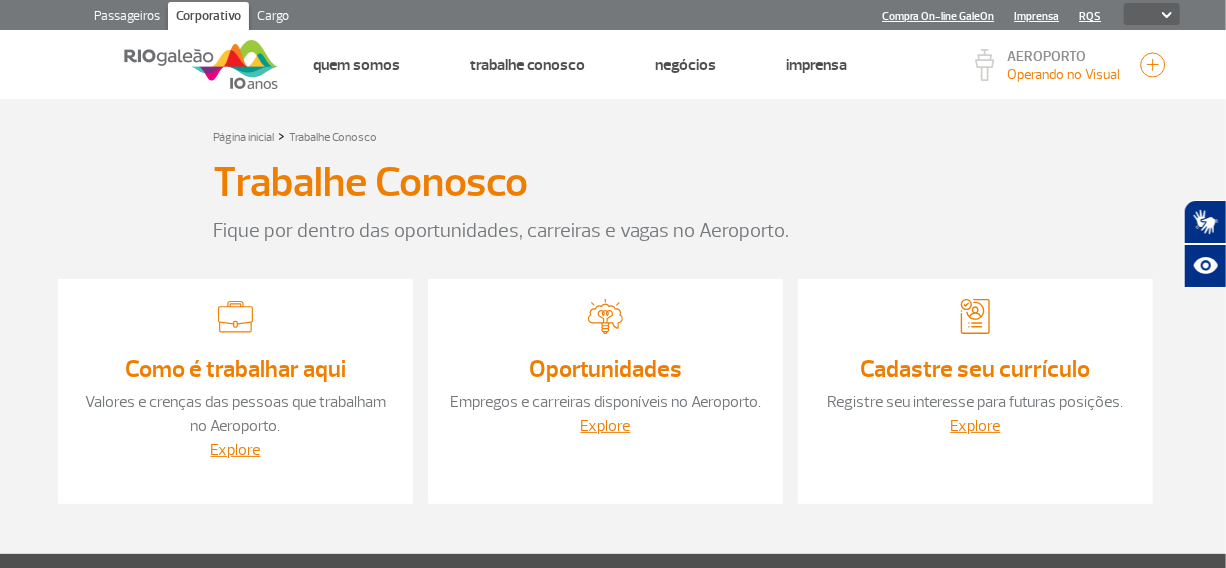 scroll, scrollTop: 0, scrollLeft: 0, axis: both 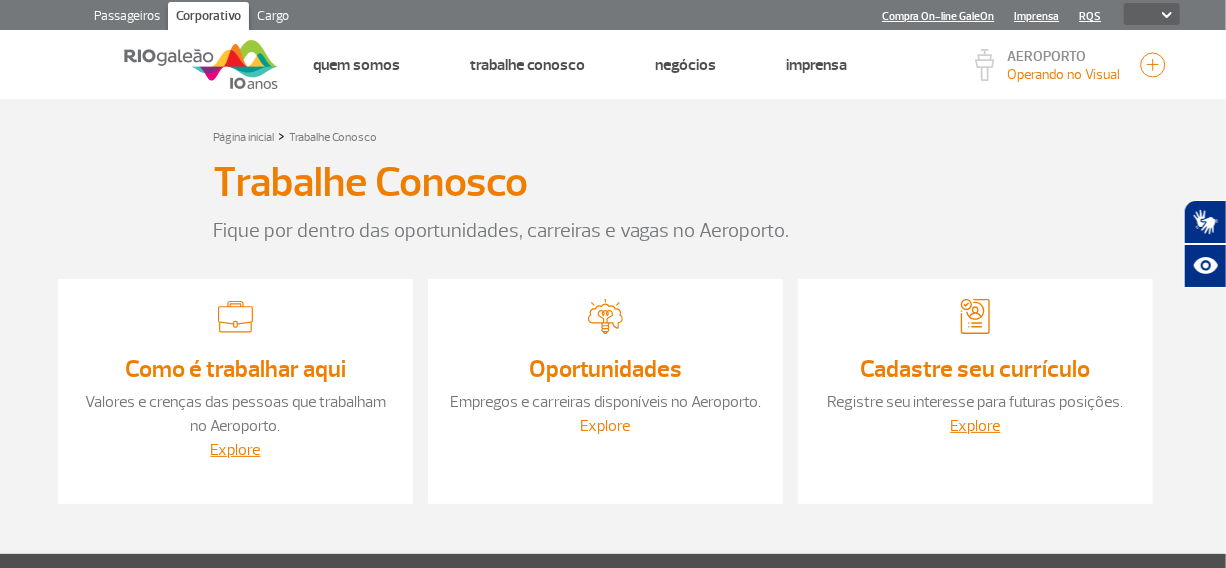 click on "Explore" at bounding box center (606, 426) 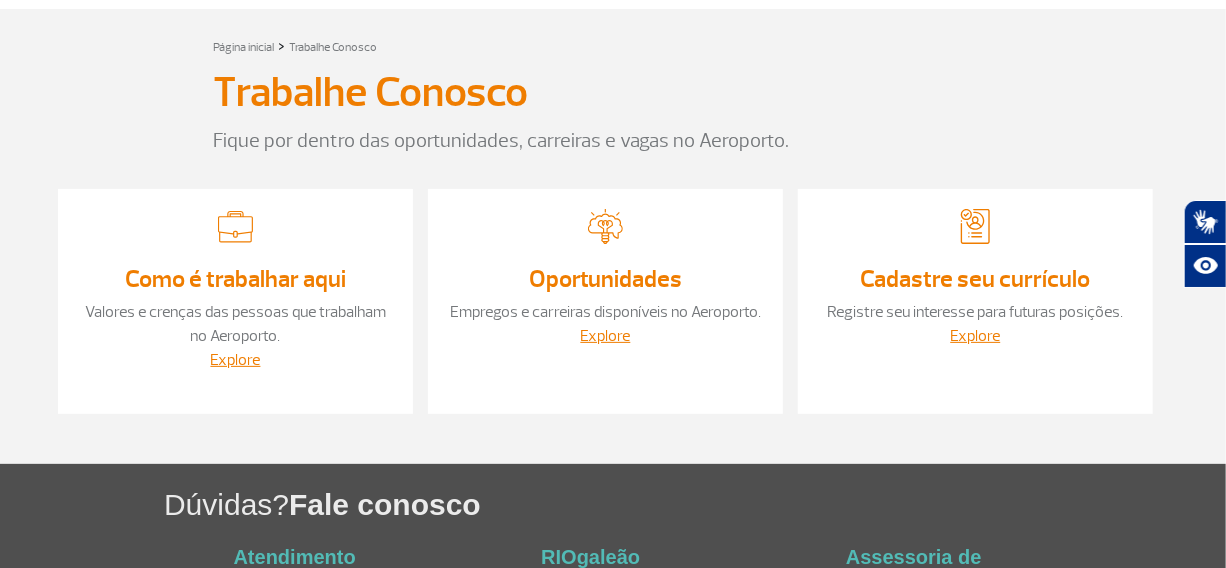 scroll, scrollTop: 0, scrollLeft: 0, axis: both 